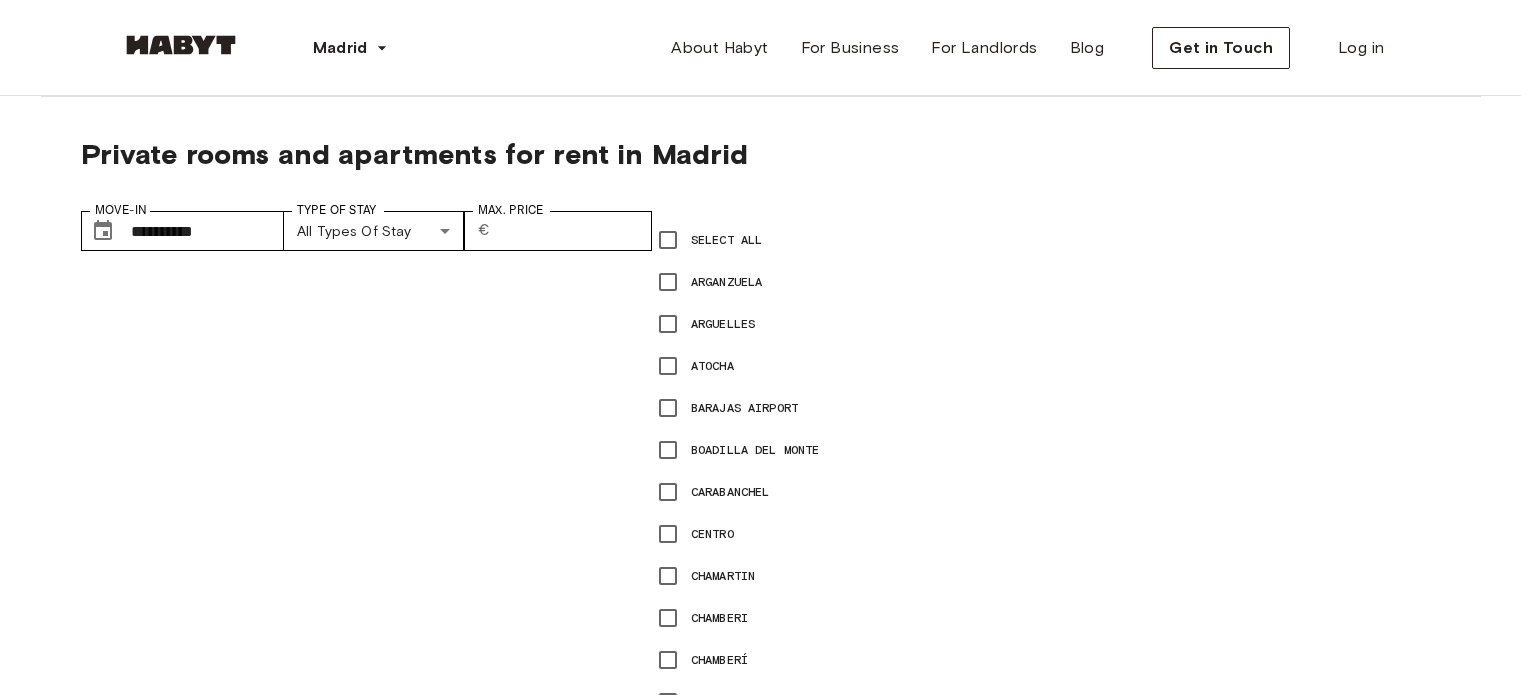 scroll, scrollTop: 0, scrollLeft: 0, axis: both 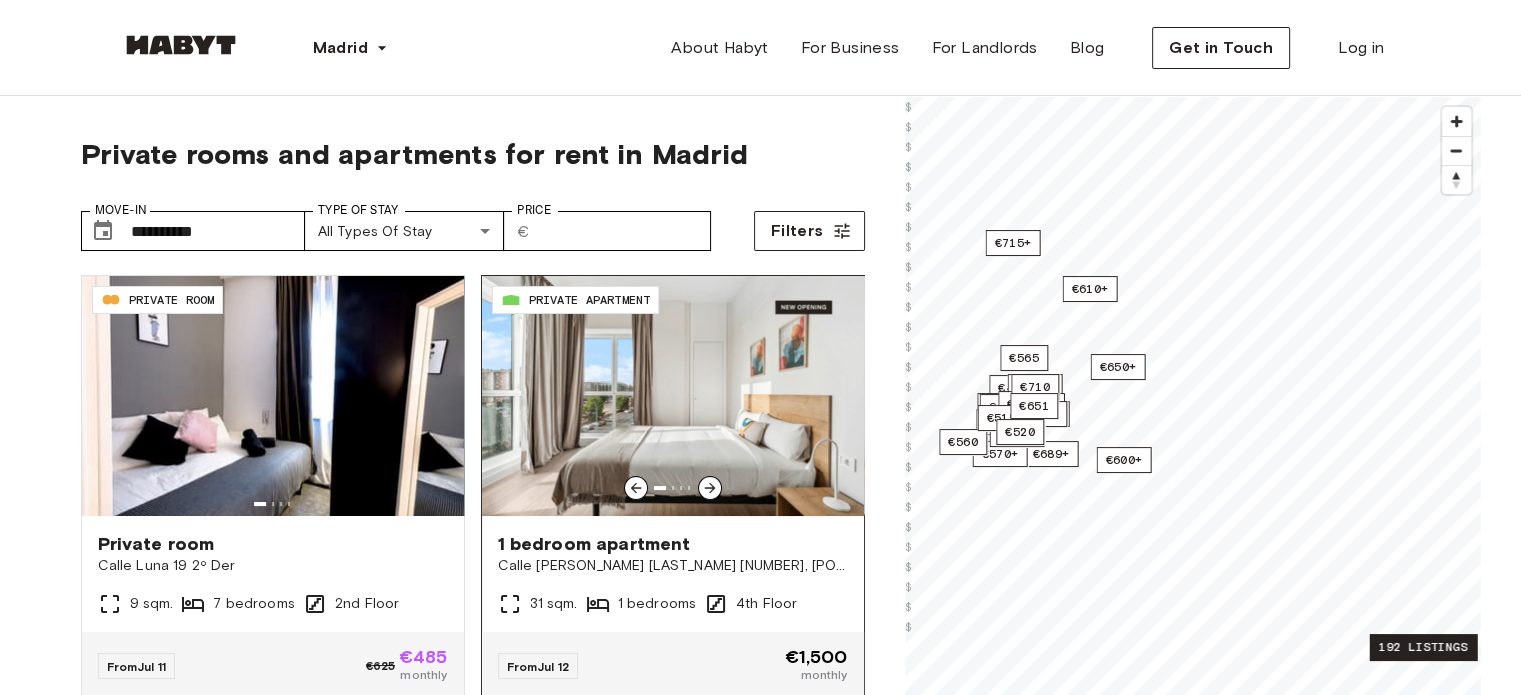 click 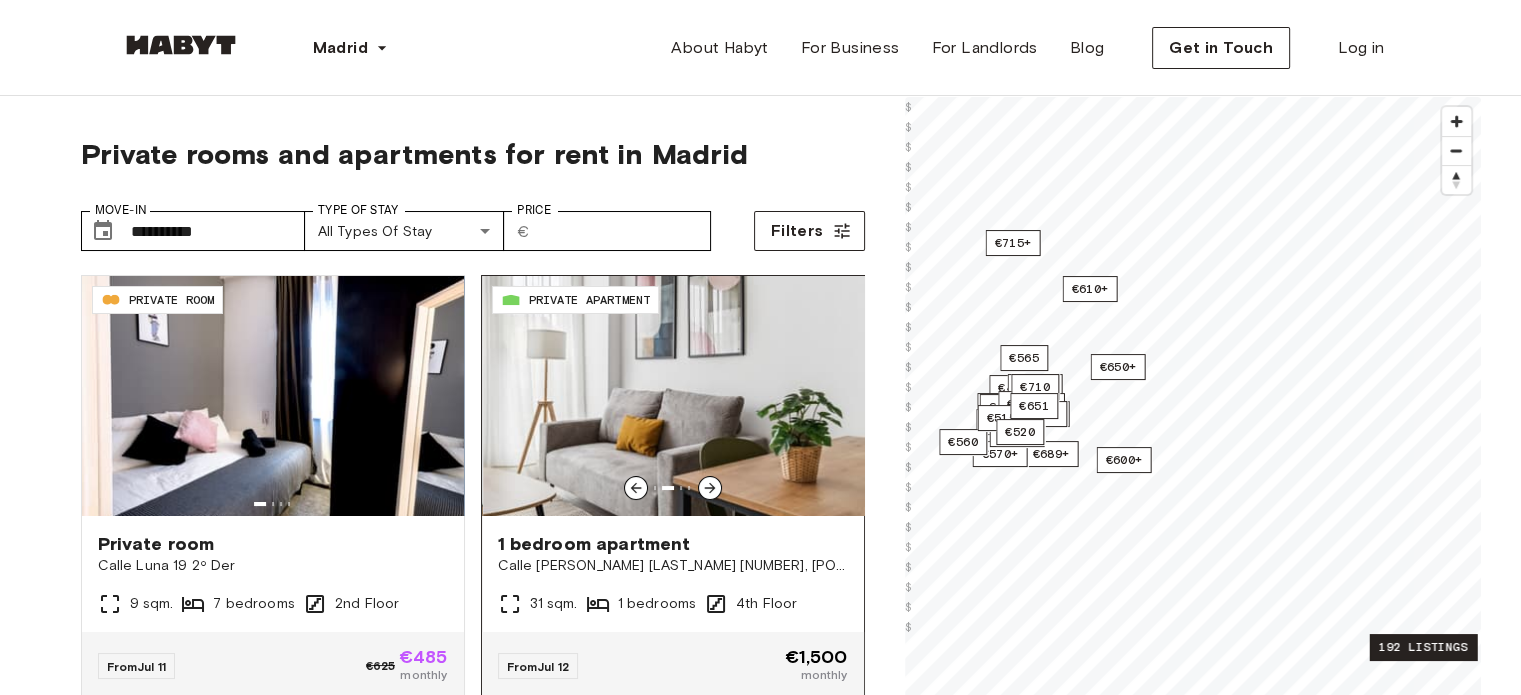 click 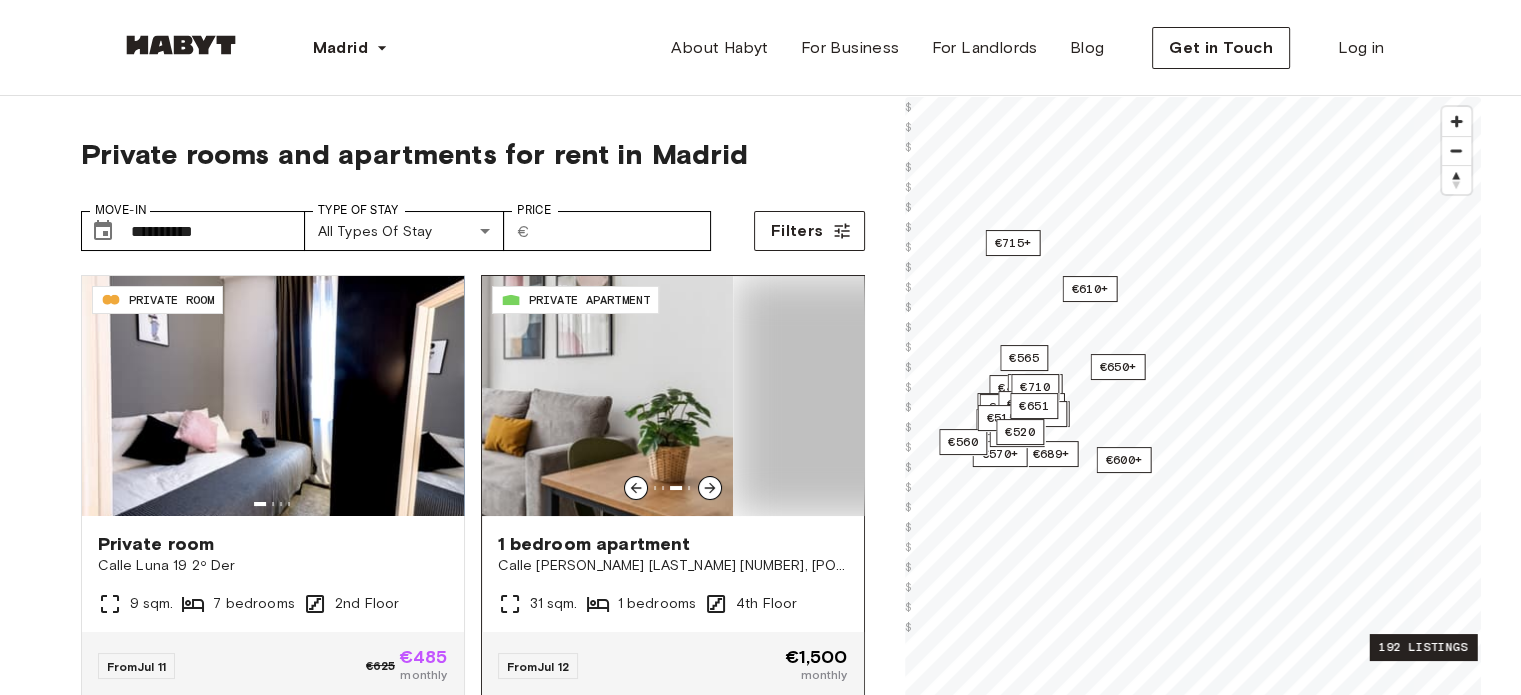 click 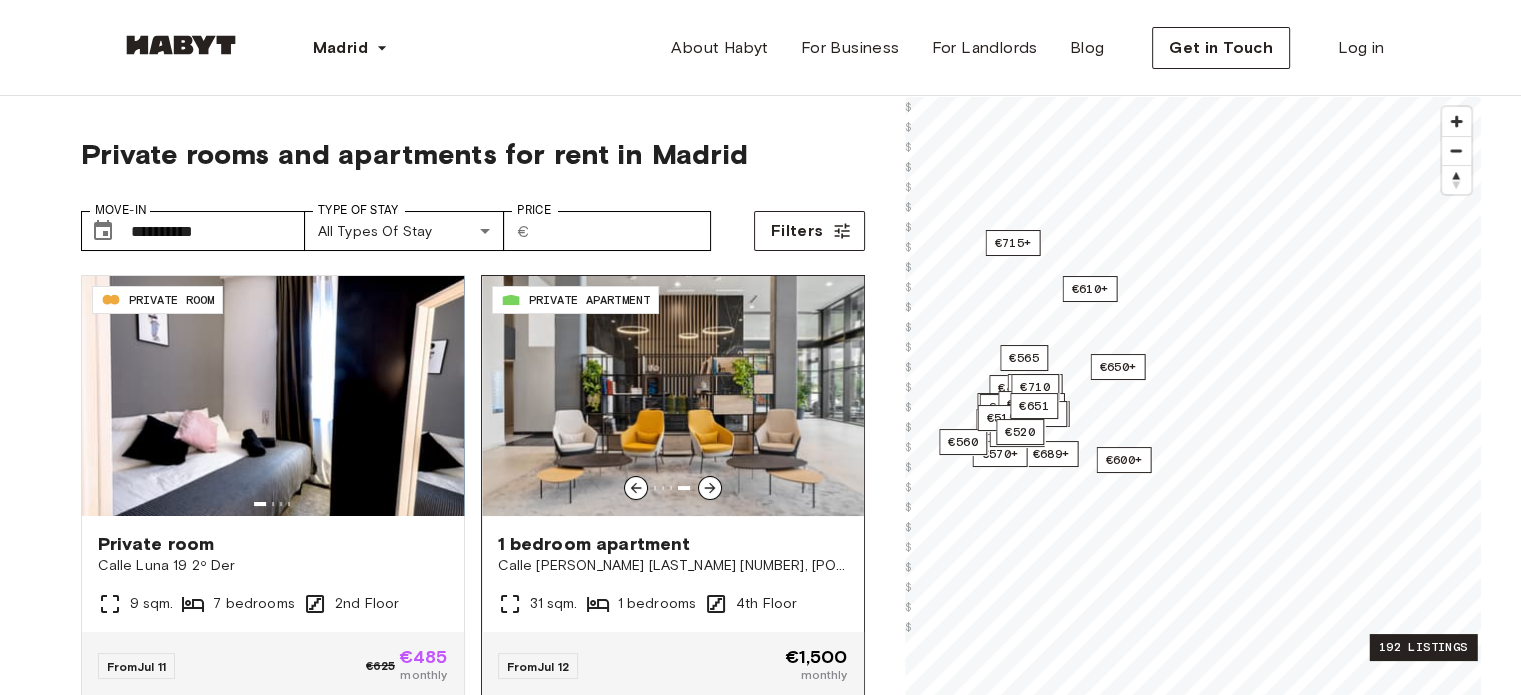 click 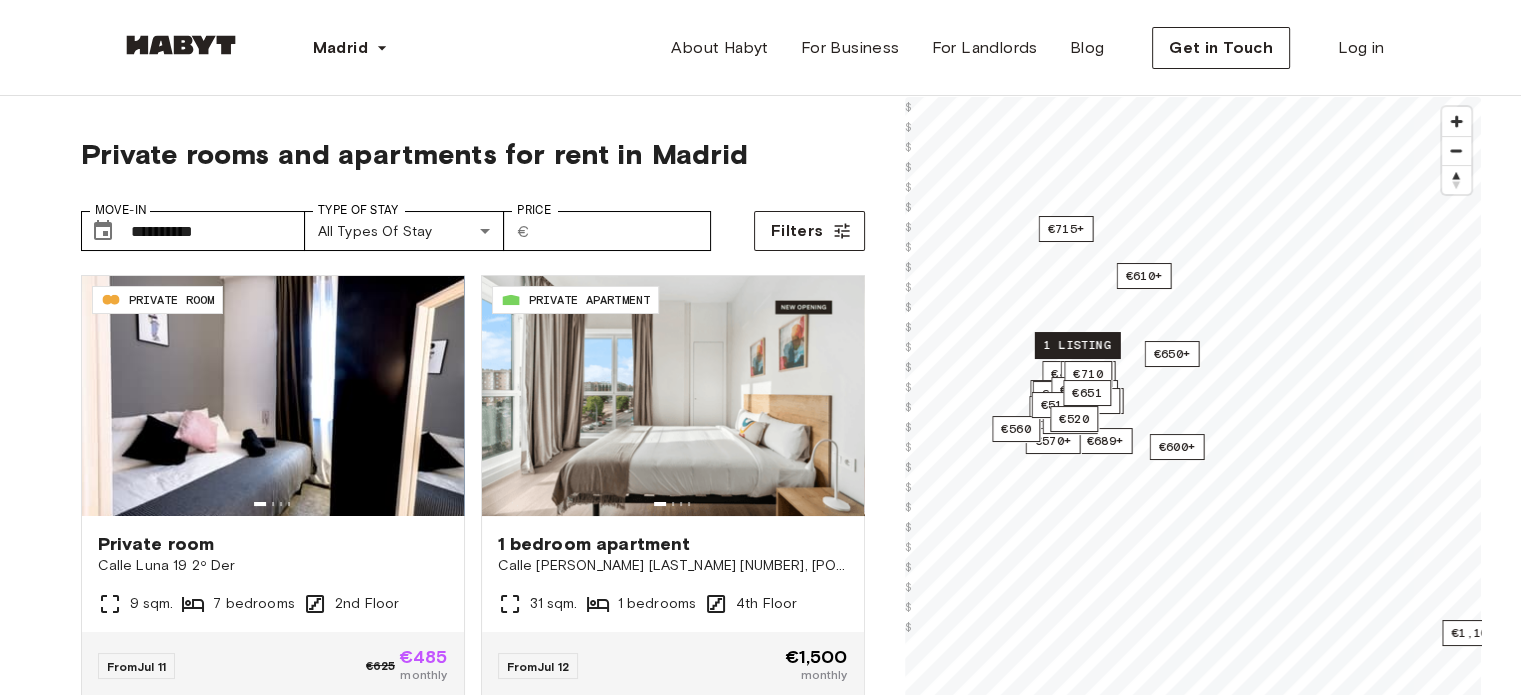 click on "1 listing" at bounding box center [1076, 345] 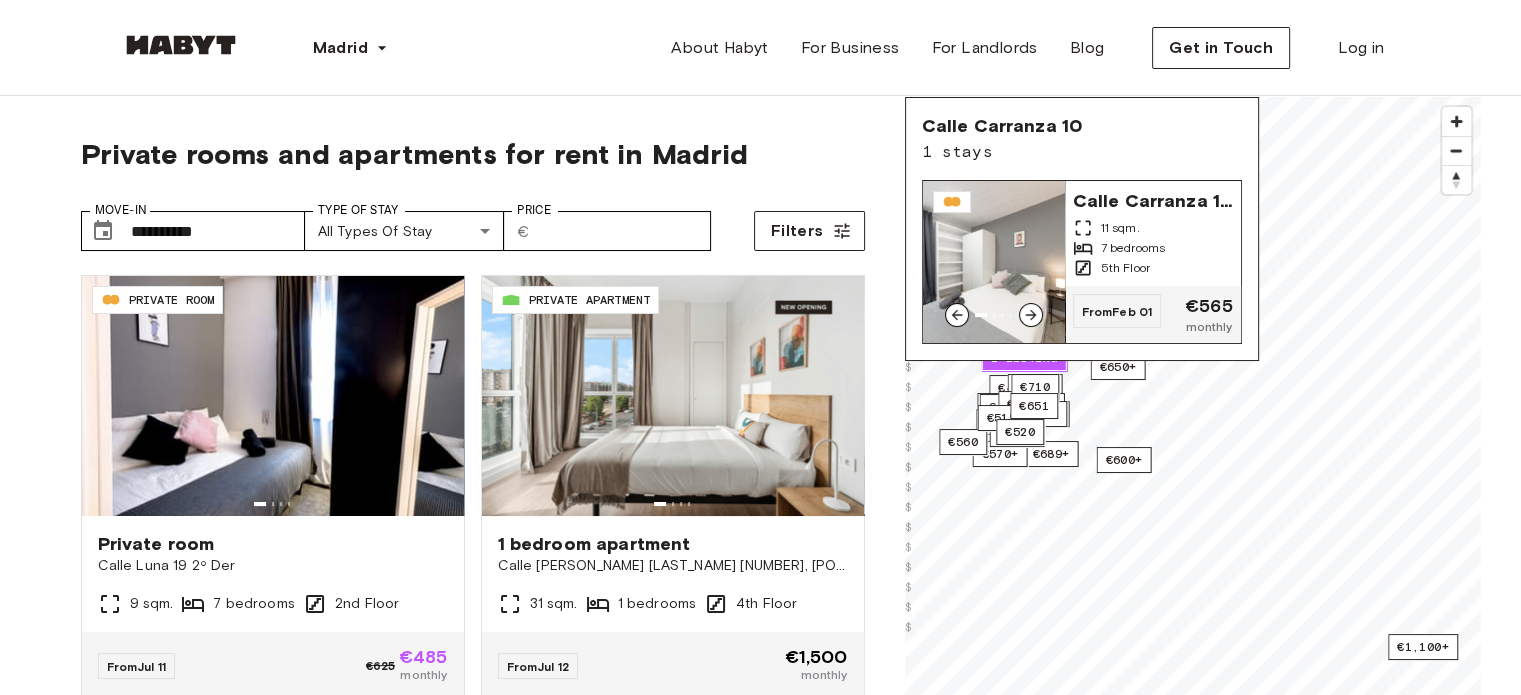 click on "Calle Carranza 10" at bounding box center (1153, 199) 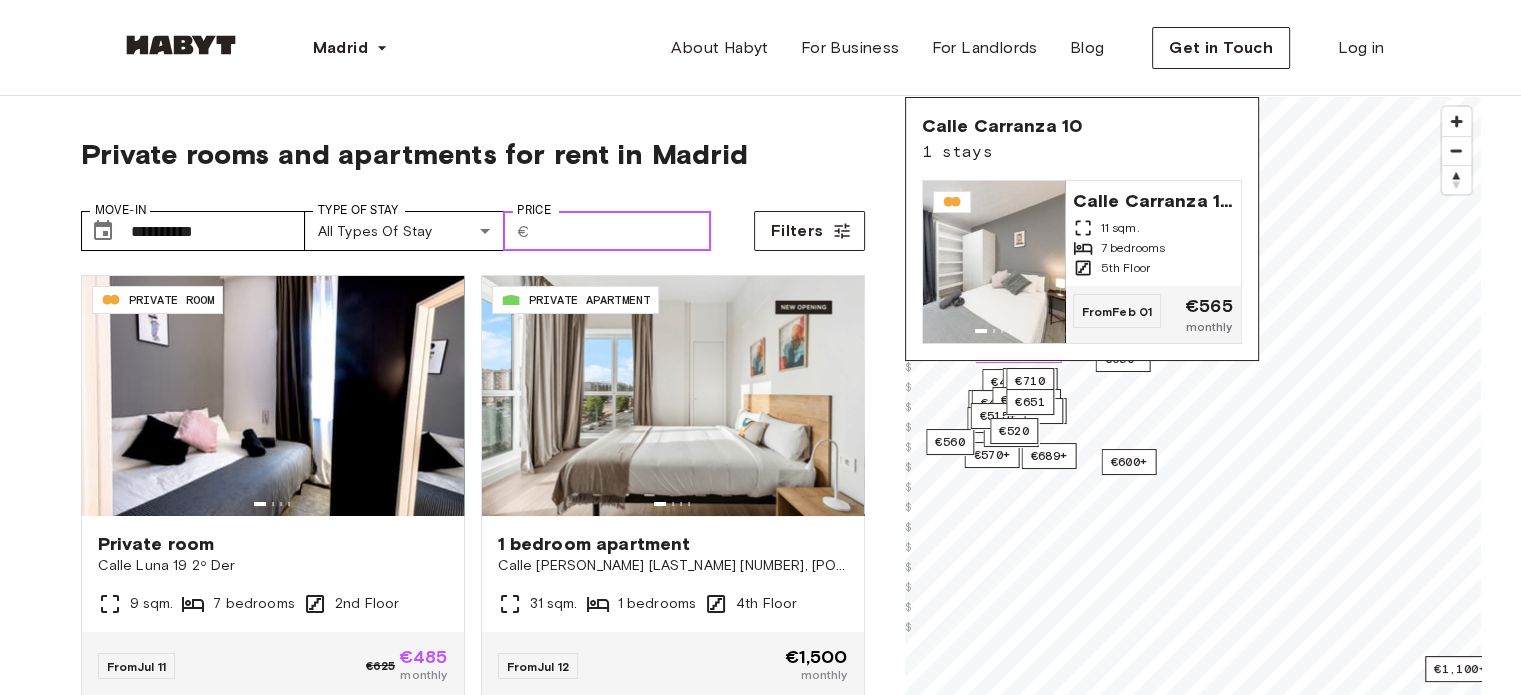 click on "Price" at bounding box center [624, 231] 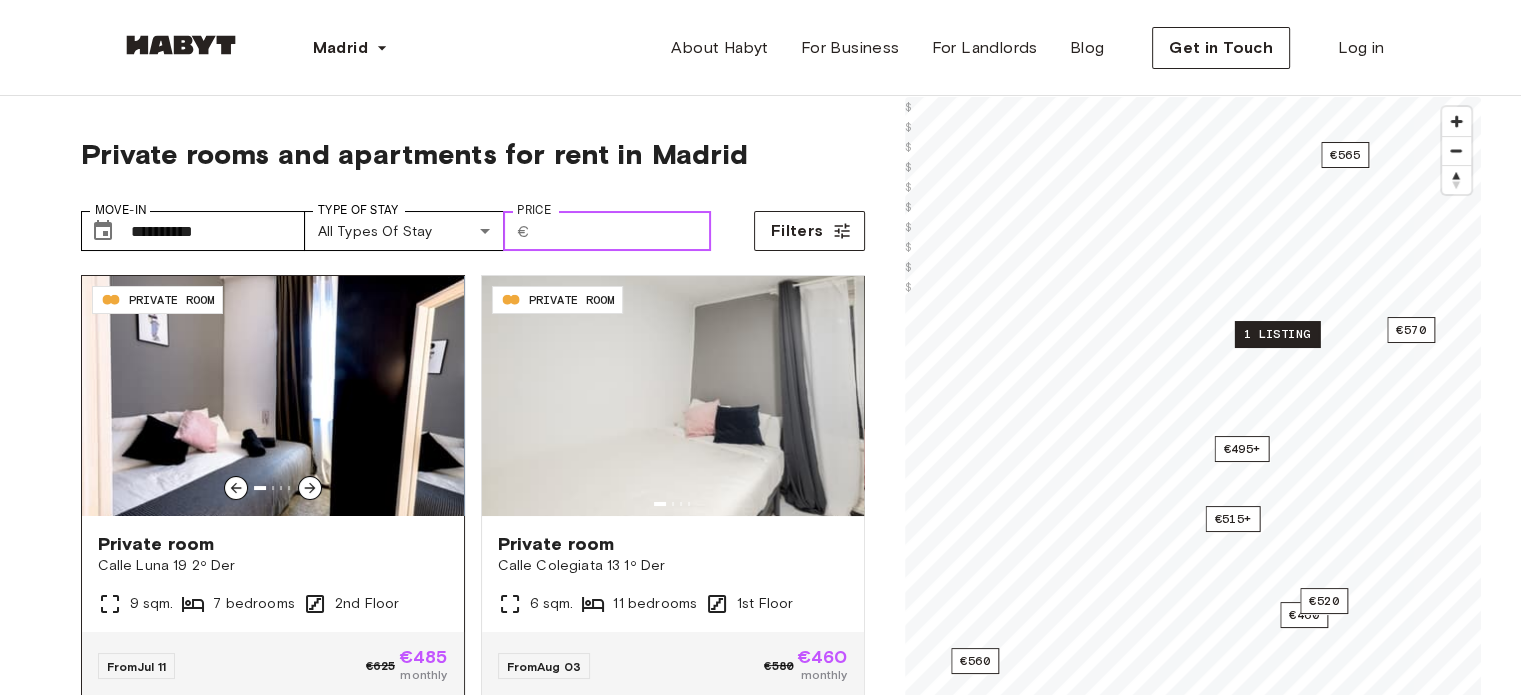 click at bounding box center [273, 396] 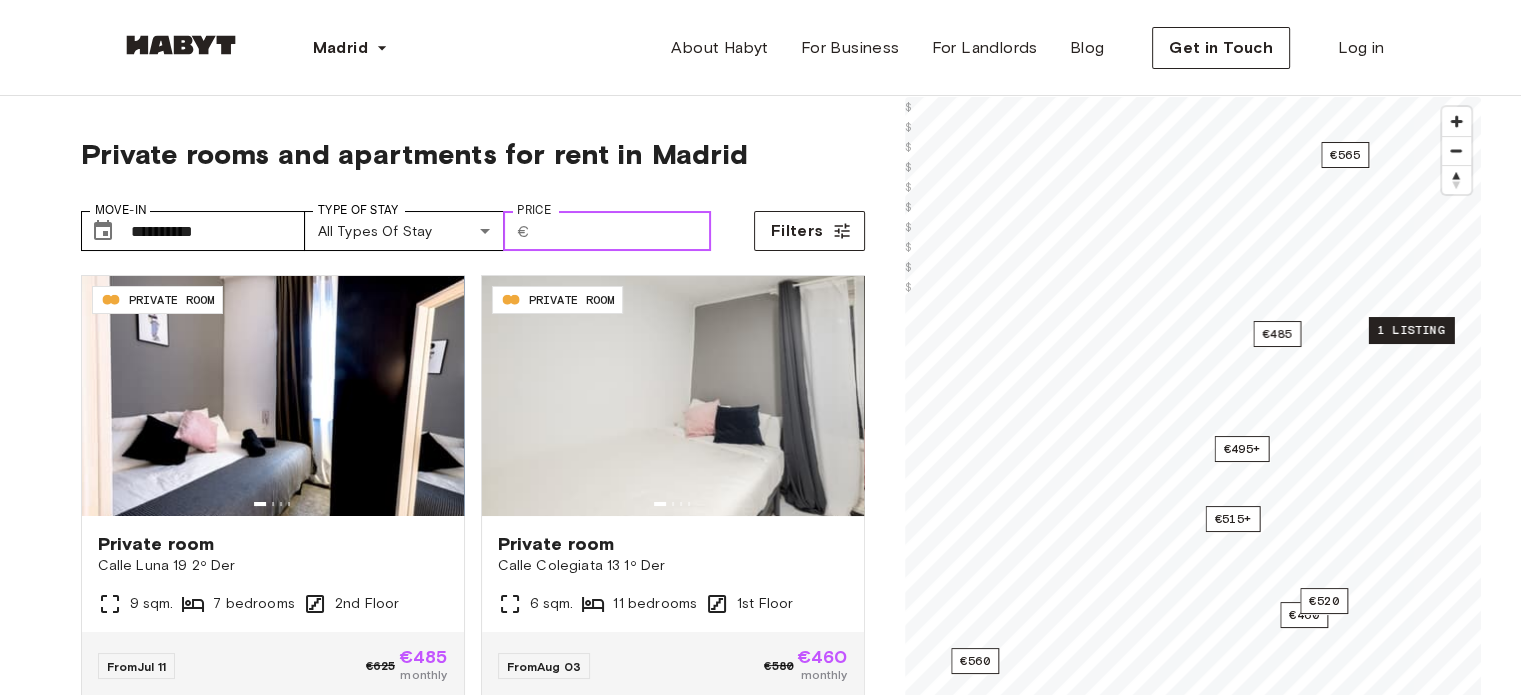 click on "1 listing" at bounding box center (1410, 330) 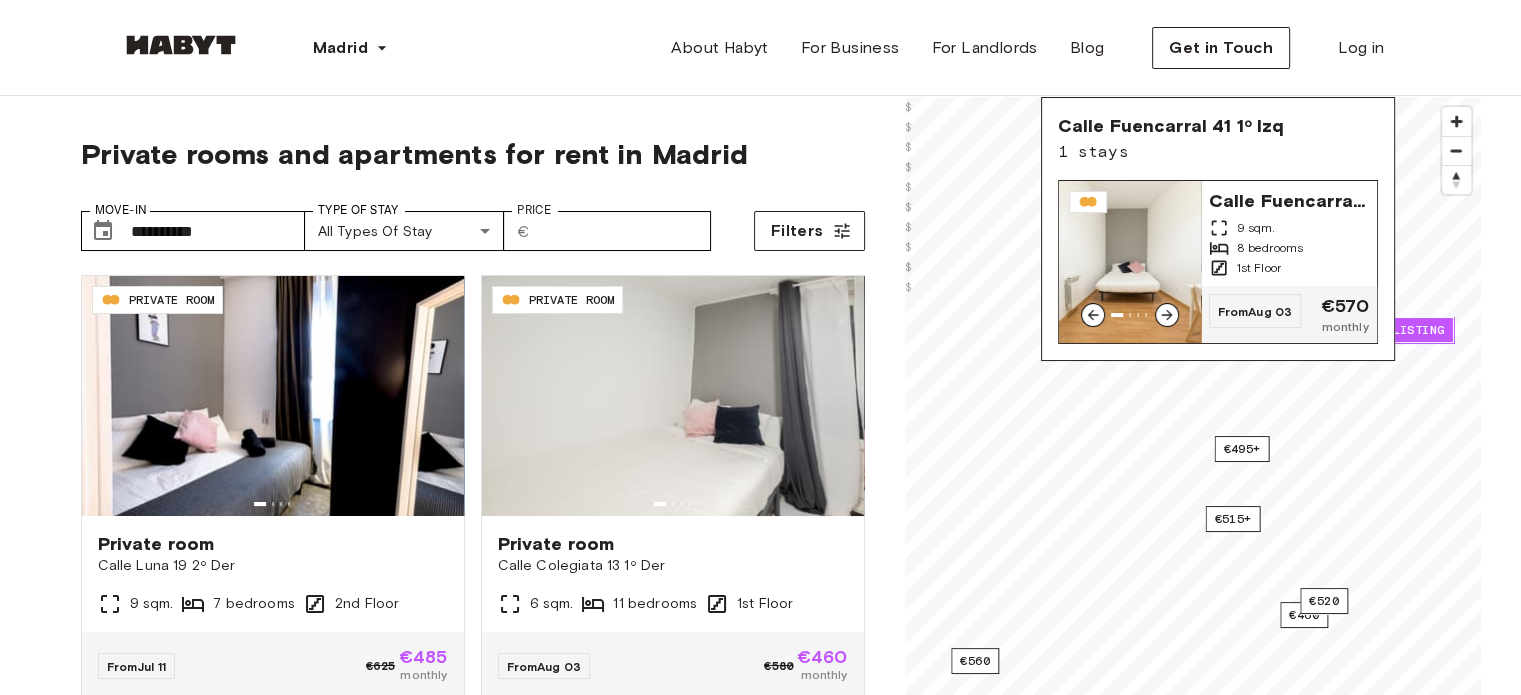 click at bounding box center [1167, 315] 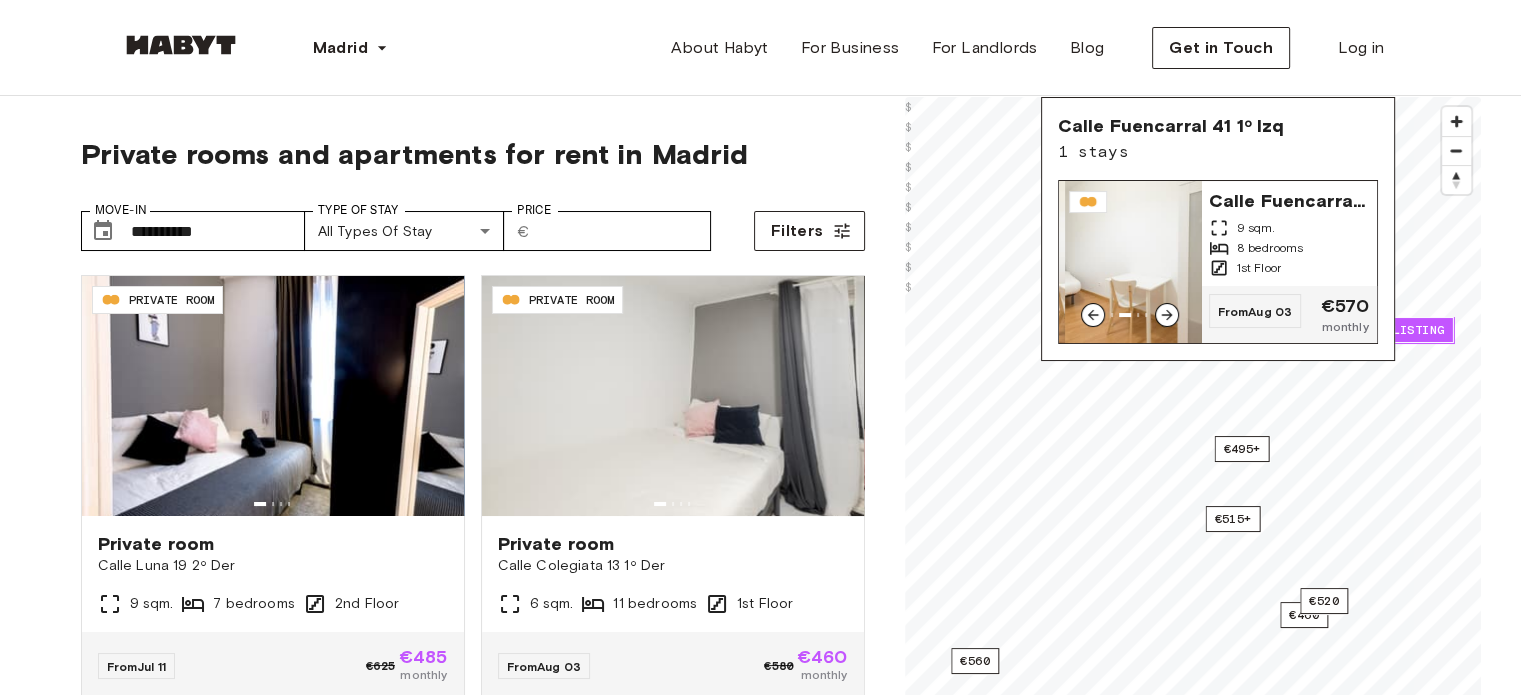 click at bounding box center [1167, 315] 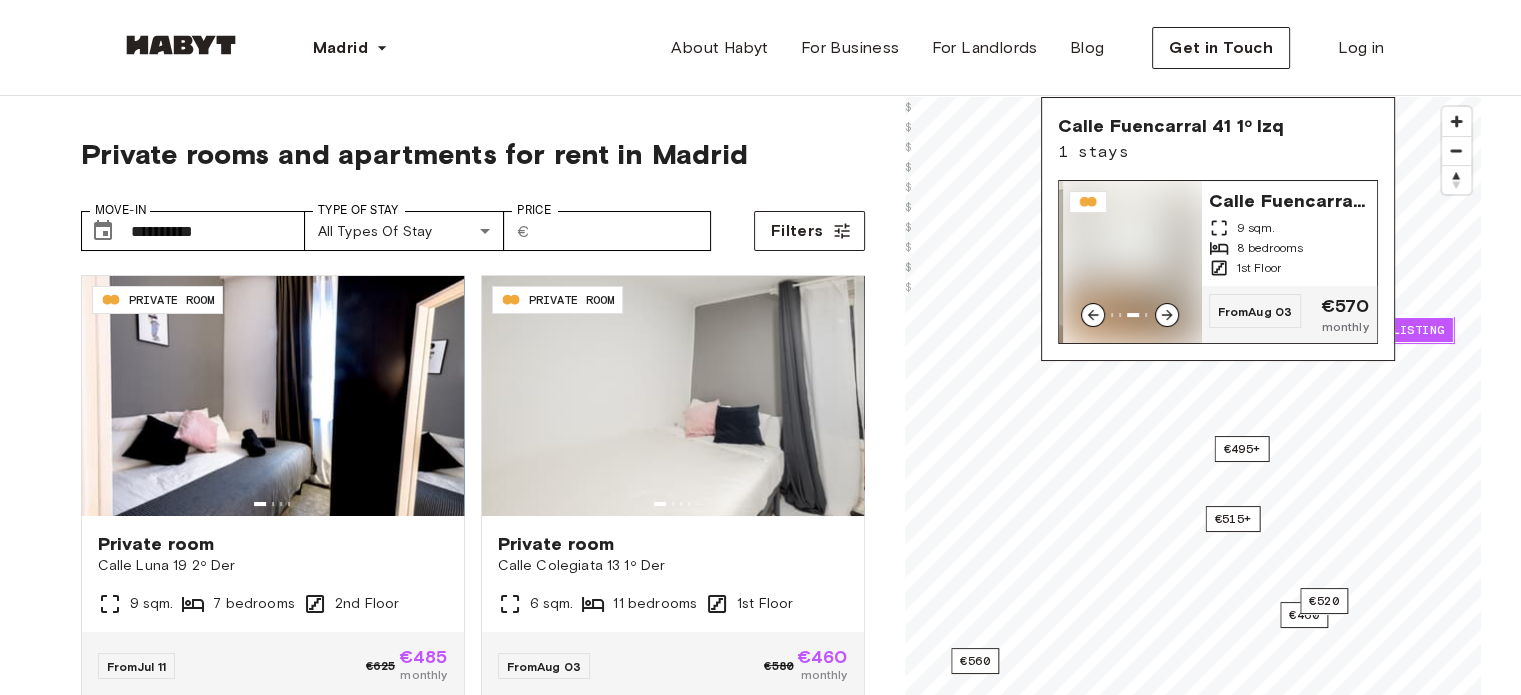 click at bounding box center [1167, 315] 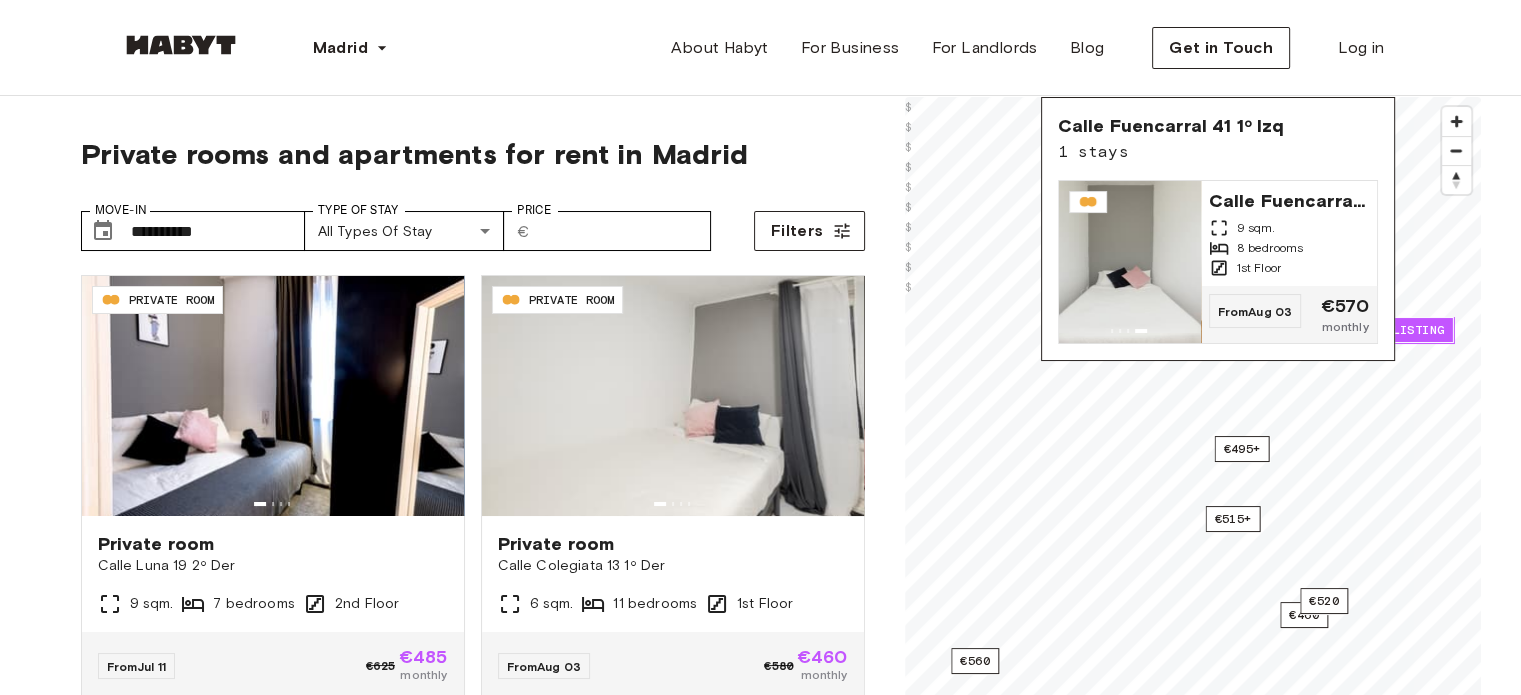 click on "**********" at bounding box center (760, 1979) 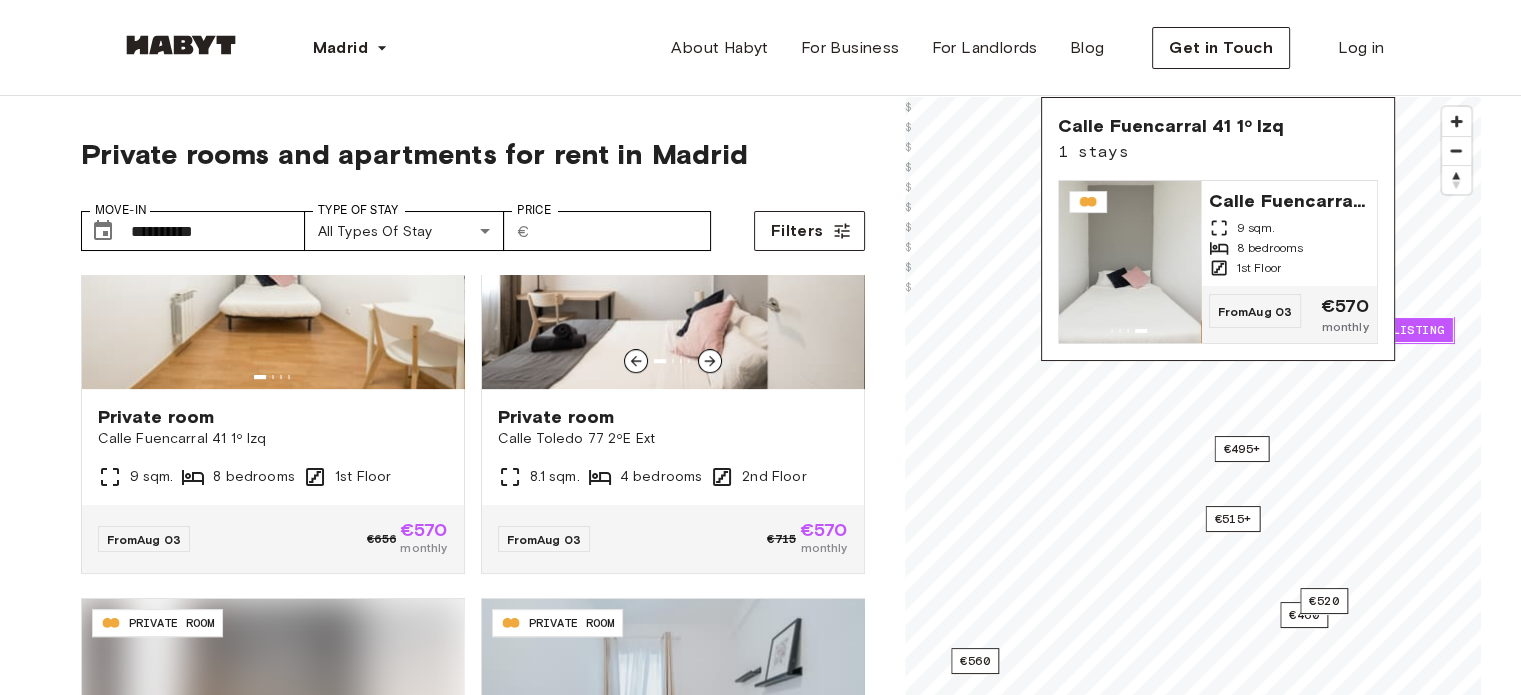 scroll, scrollTop: 1026, scrollLeft: 0, axis: vertical 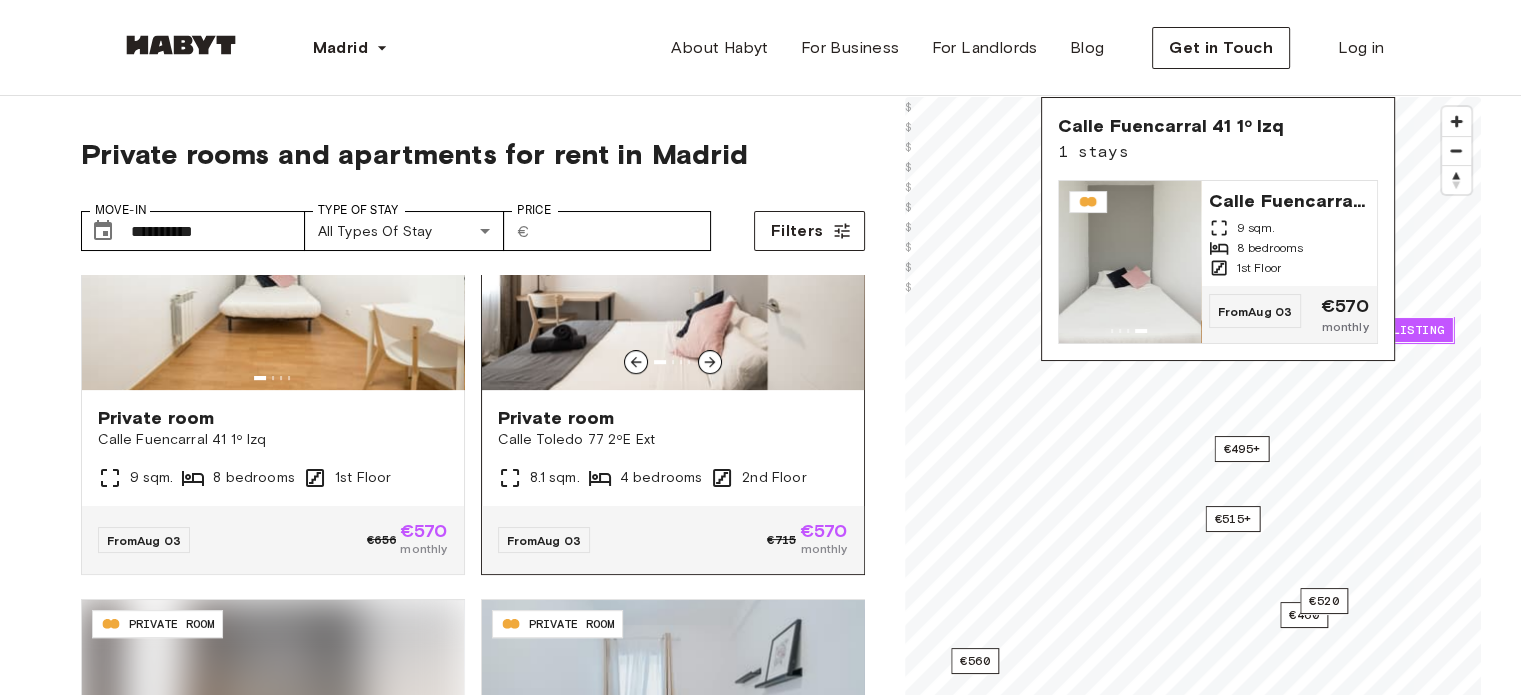 click on "Private room Calle Toledo 77 2ºE Ext 8.1 sqm. 4 bedrooms 2nd Floor" at bounding box center (673, 448) 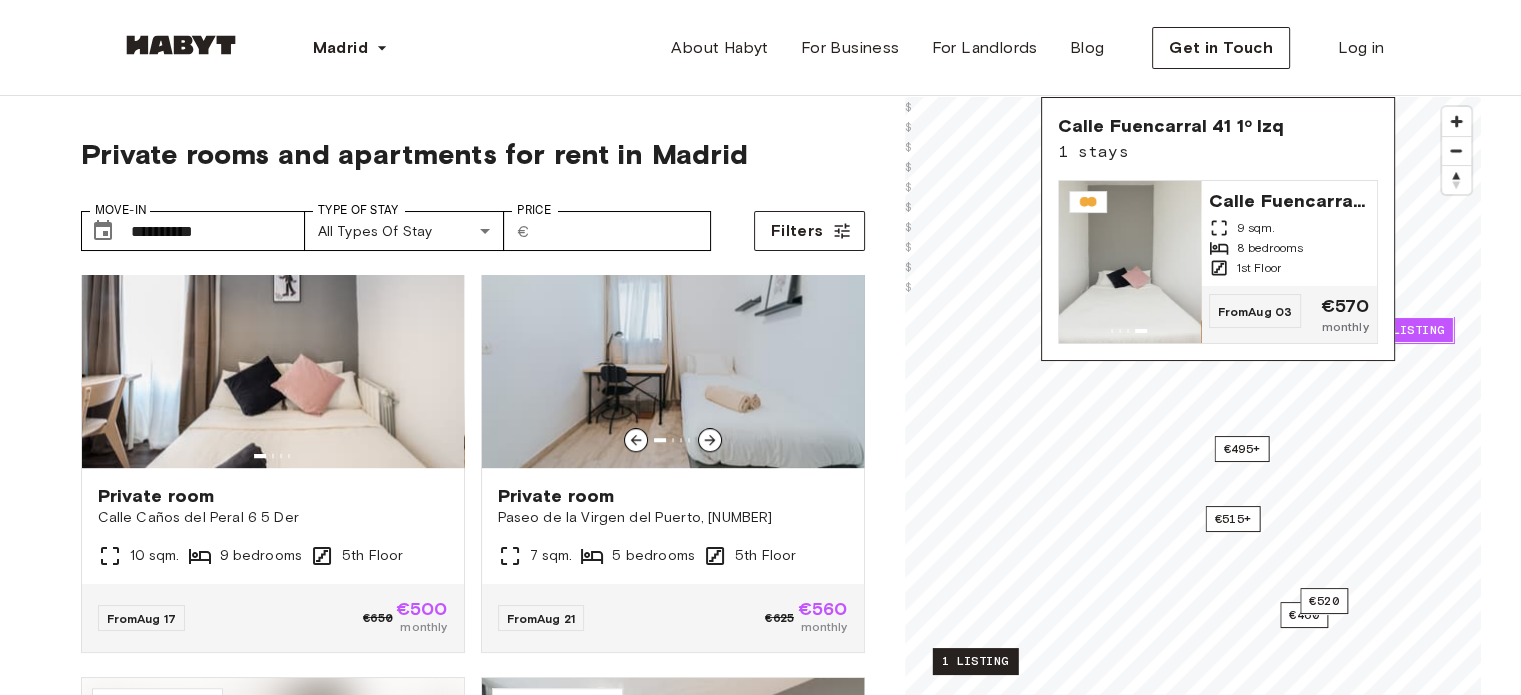 scroll, scrollTop: 1399, scrollLeft: 0, axis: vertical 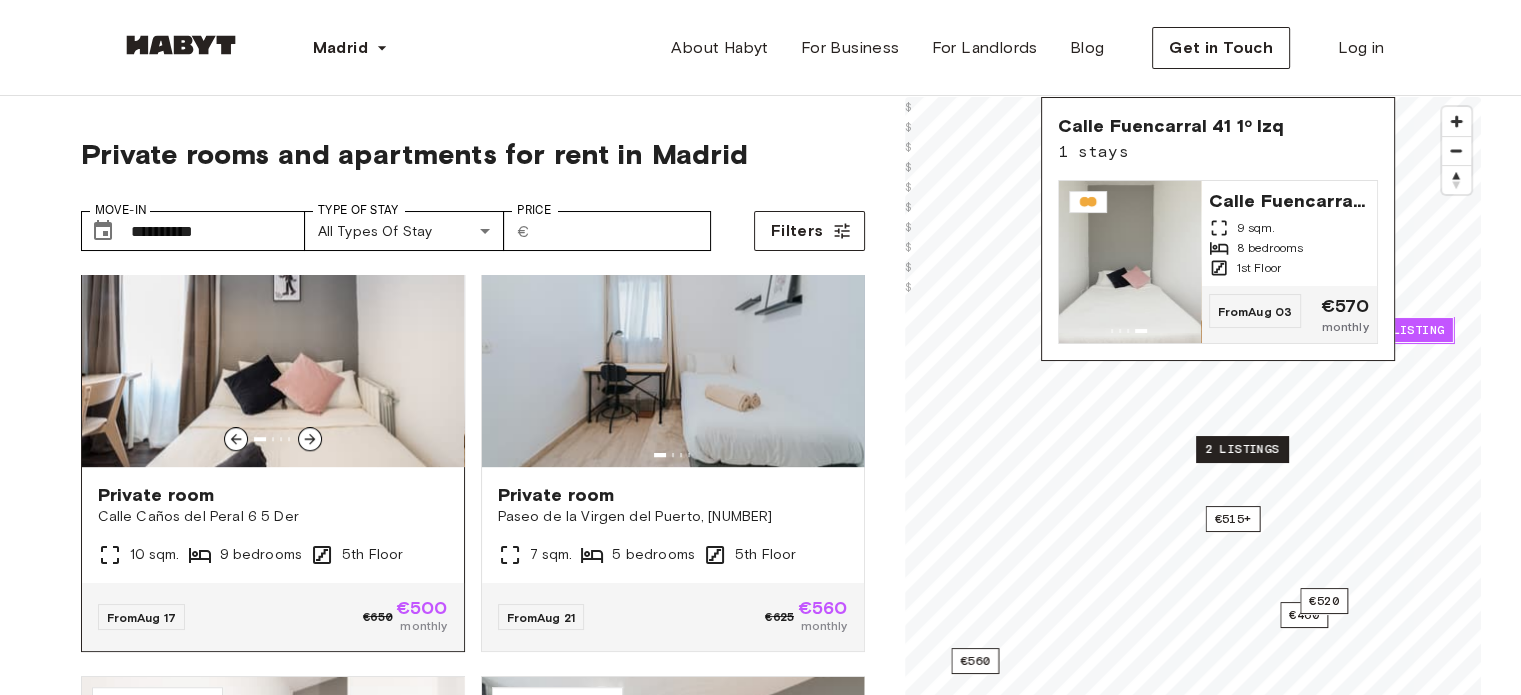 click at bounding box center [273, 347] 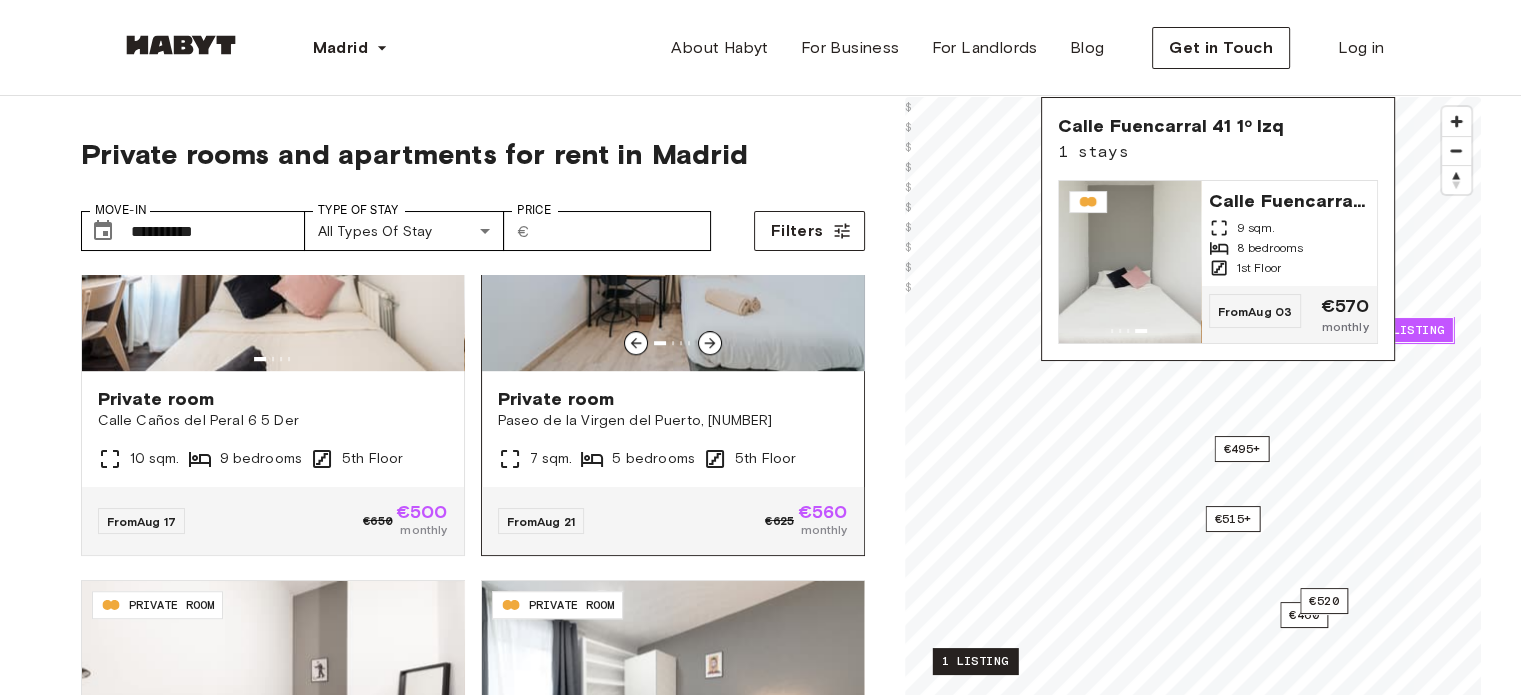 scroll, scrollTop: 1516, scrollLeft: 0, axis: vertical 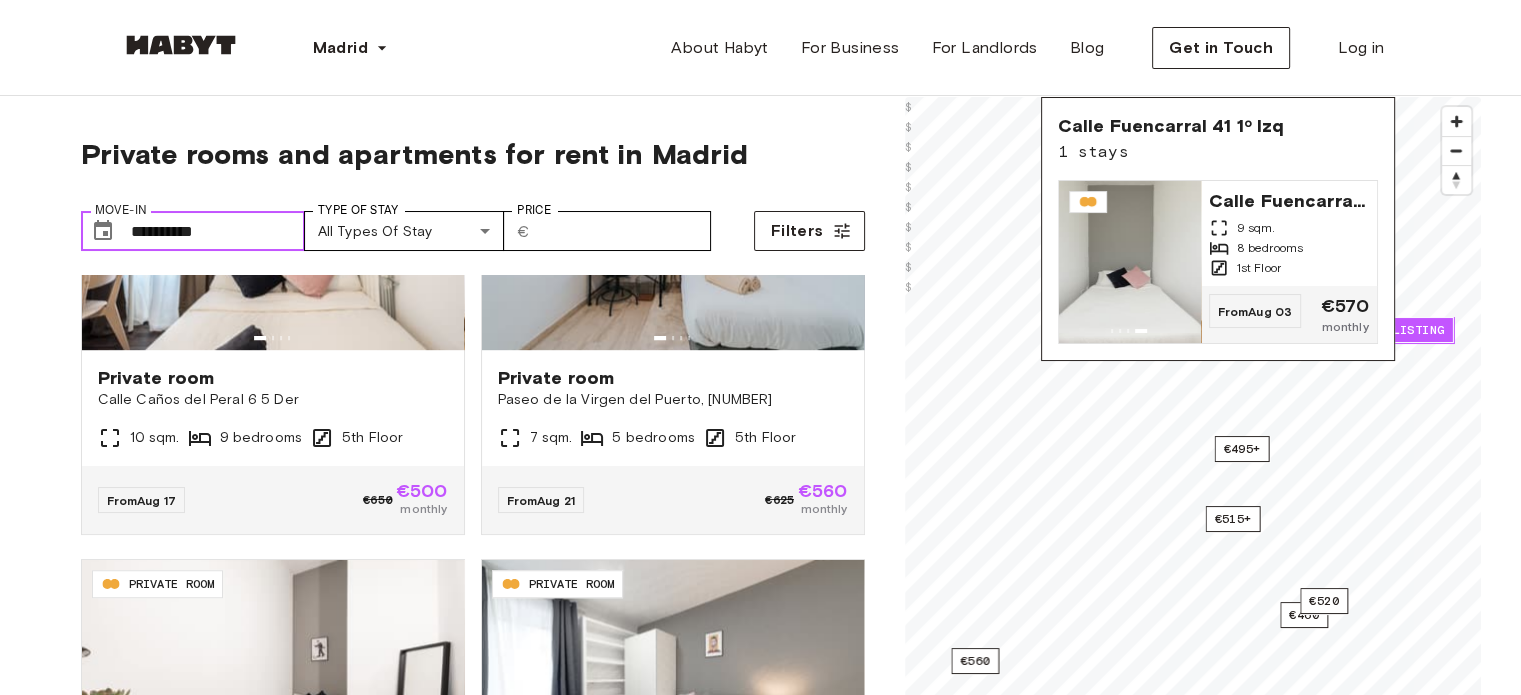 click on "**********" at bounding box center [218, 231] 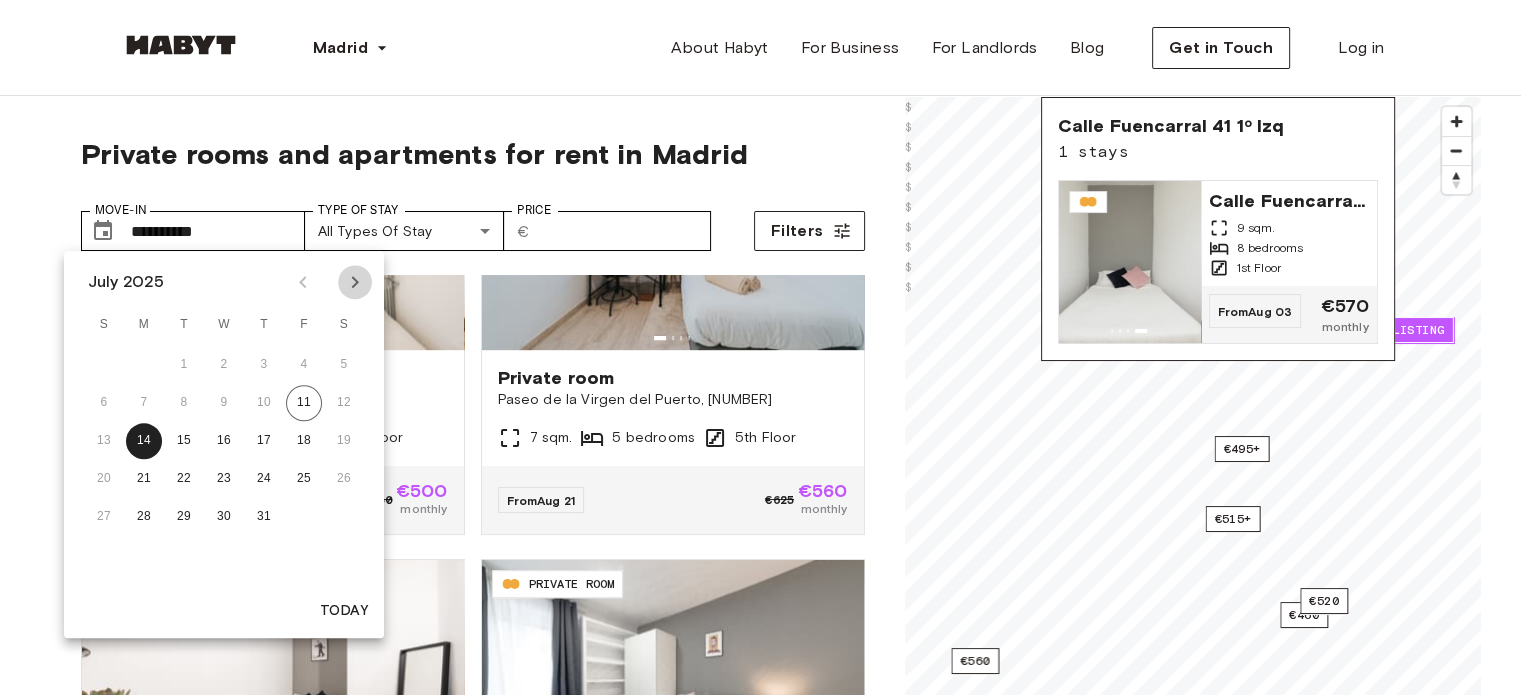 click 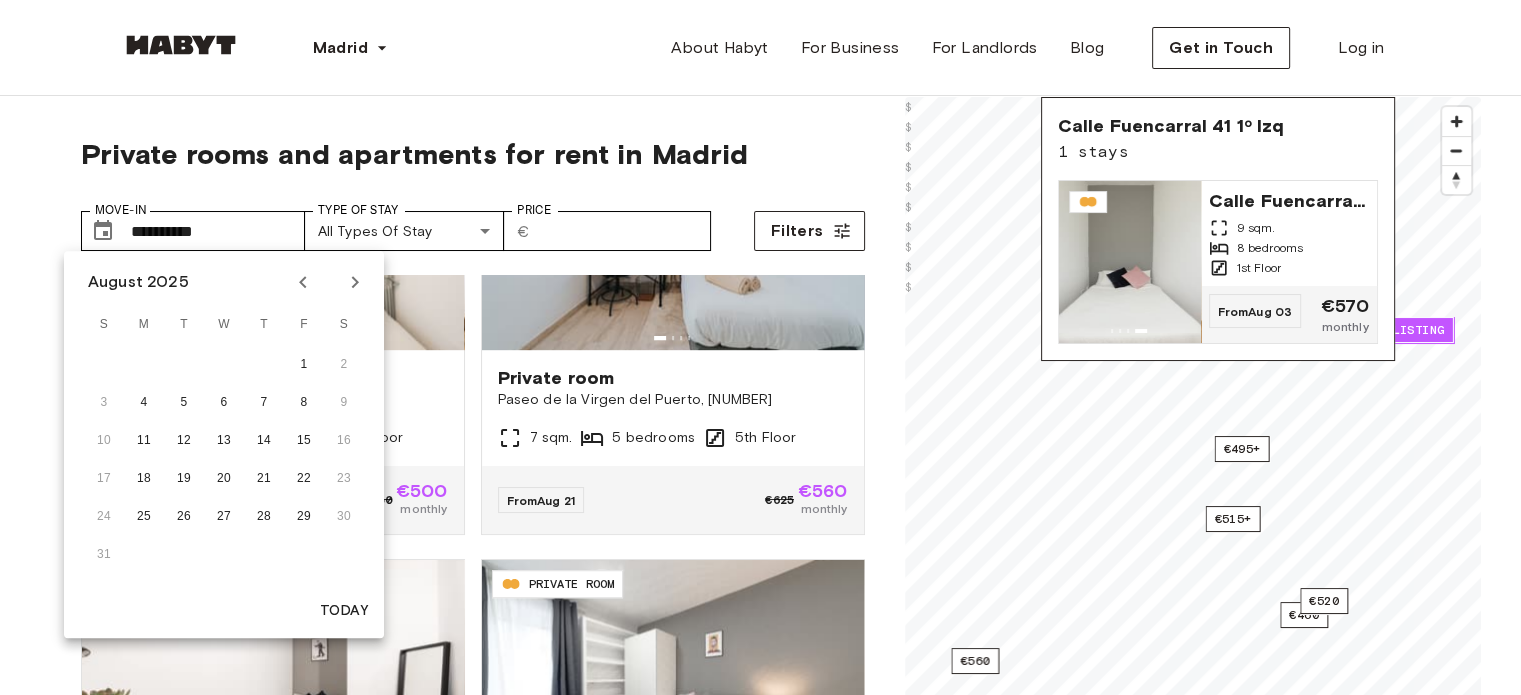 click 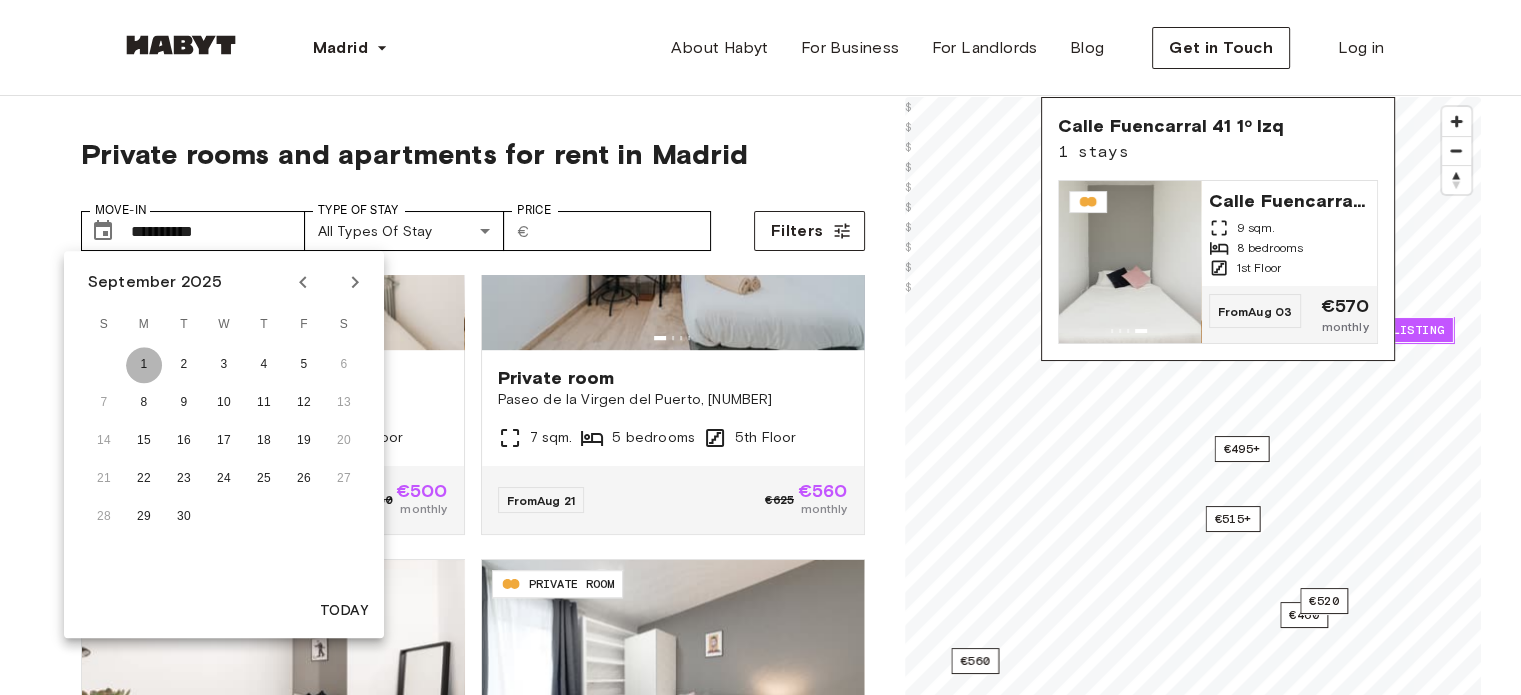 click on "1" at bounding box center [144, 365] 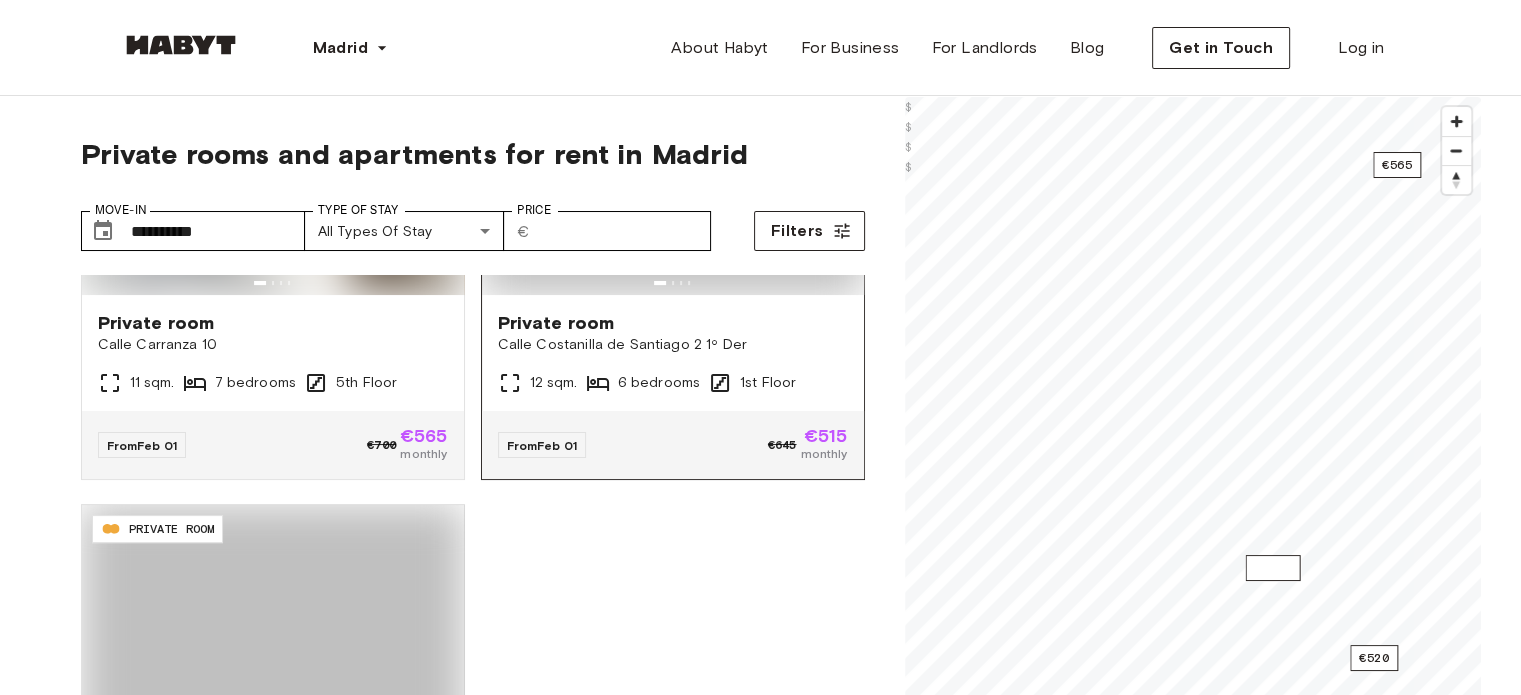 type on "**********" 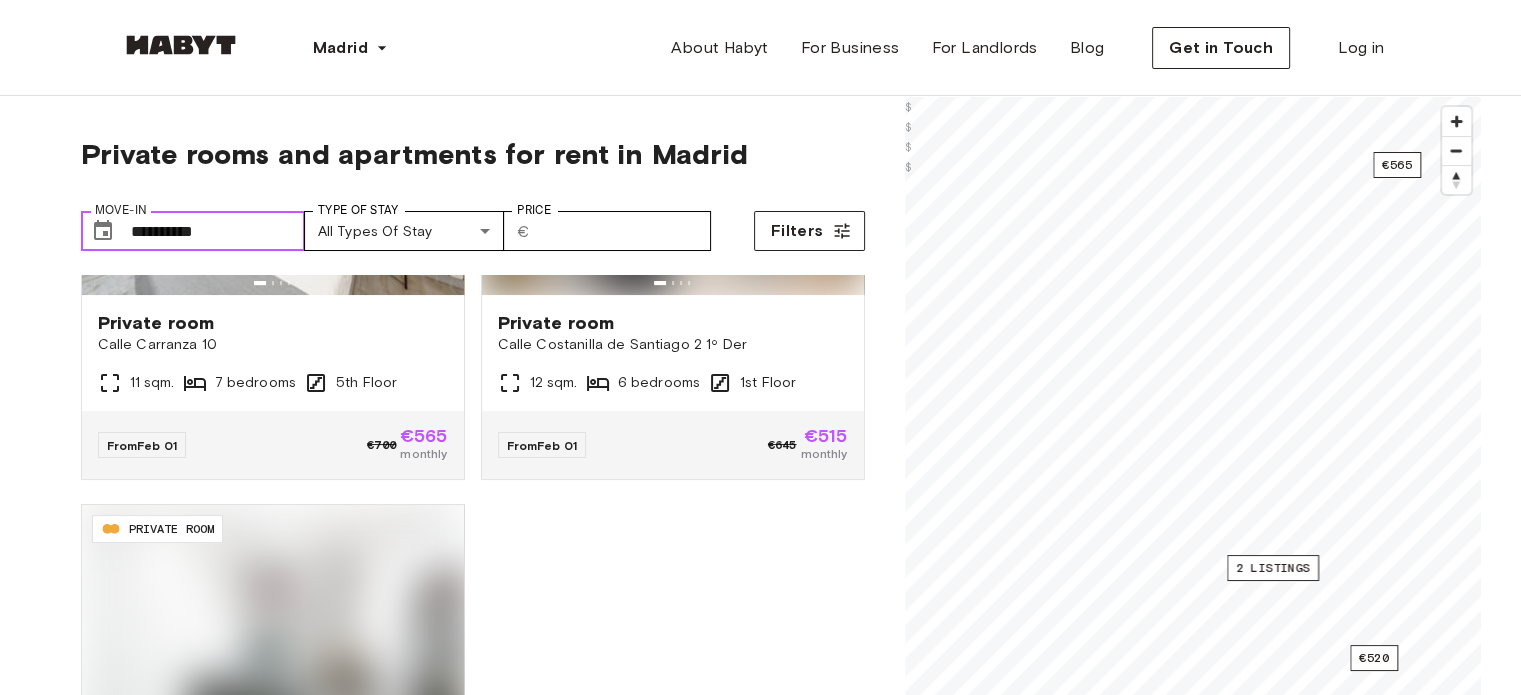 scroll, scrollTop: 684, scrollLeft: 0, axis: vertical 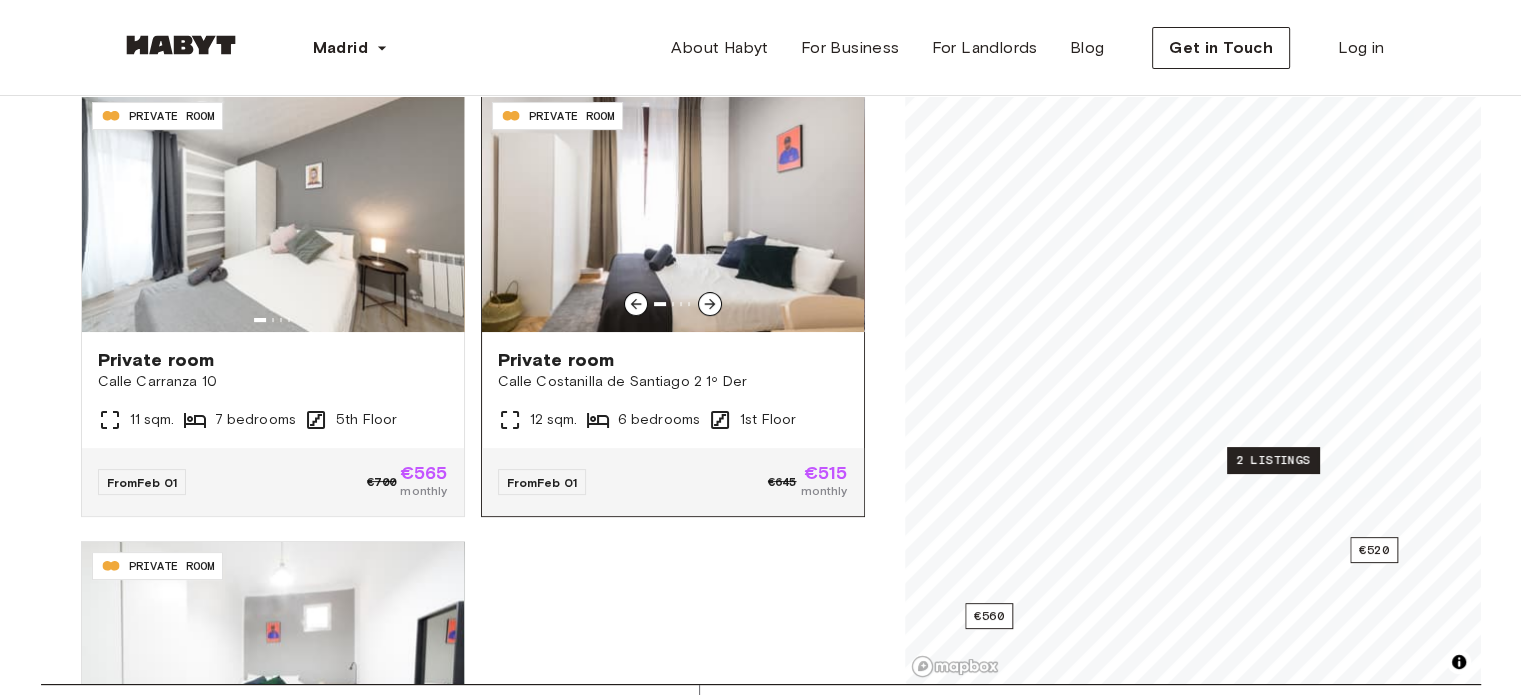 click at bounding box center (673, 212) 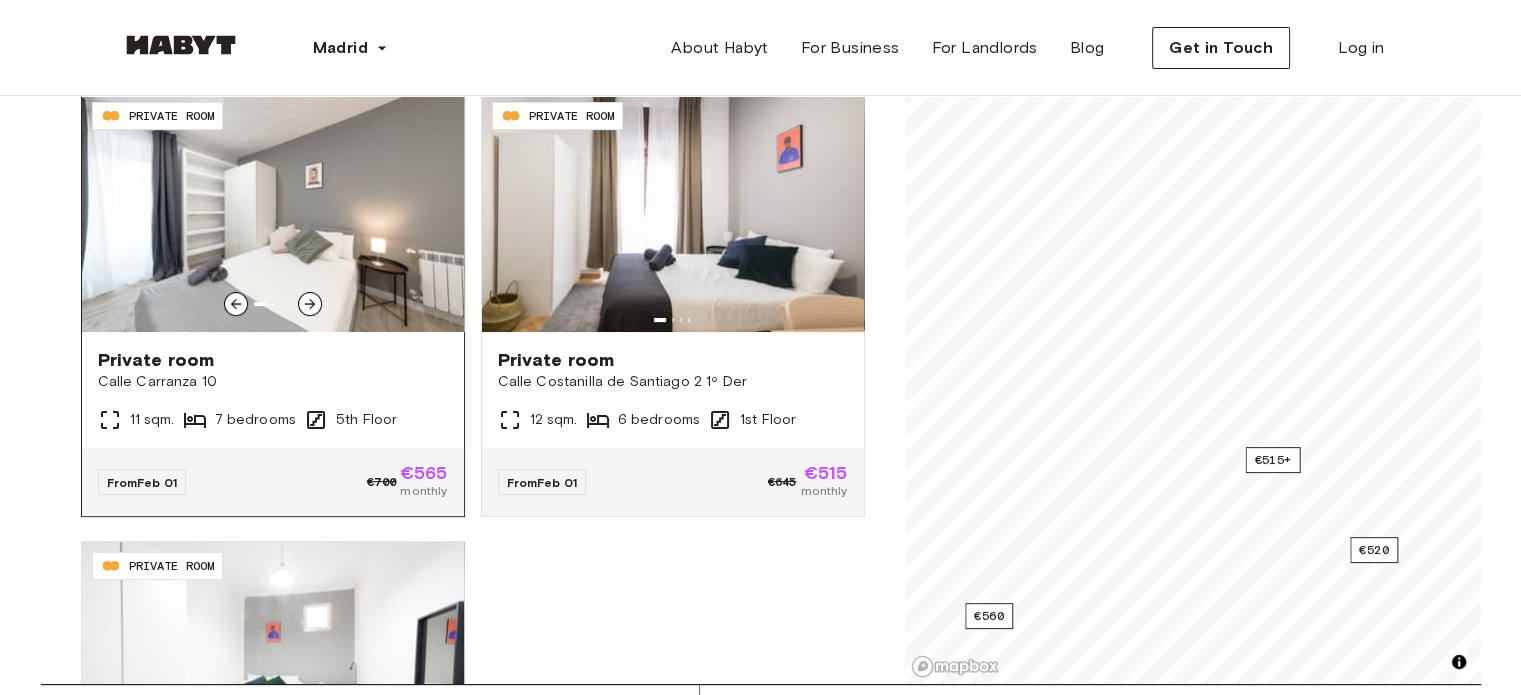 click at bounding box center [273, 212] 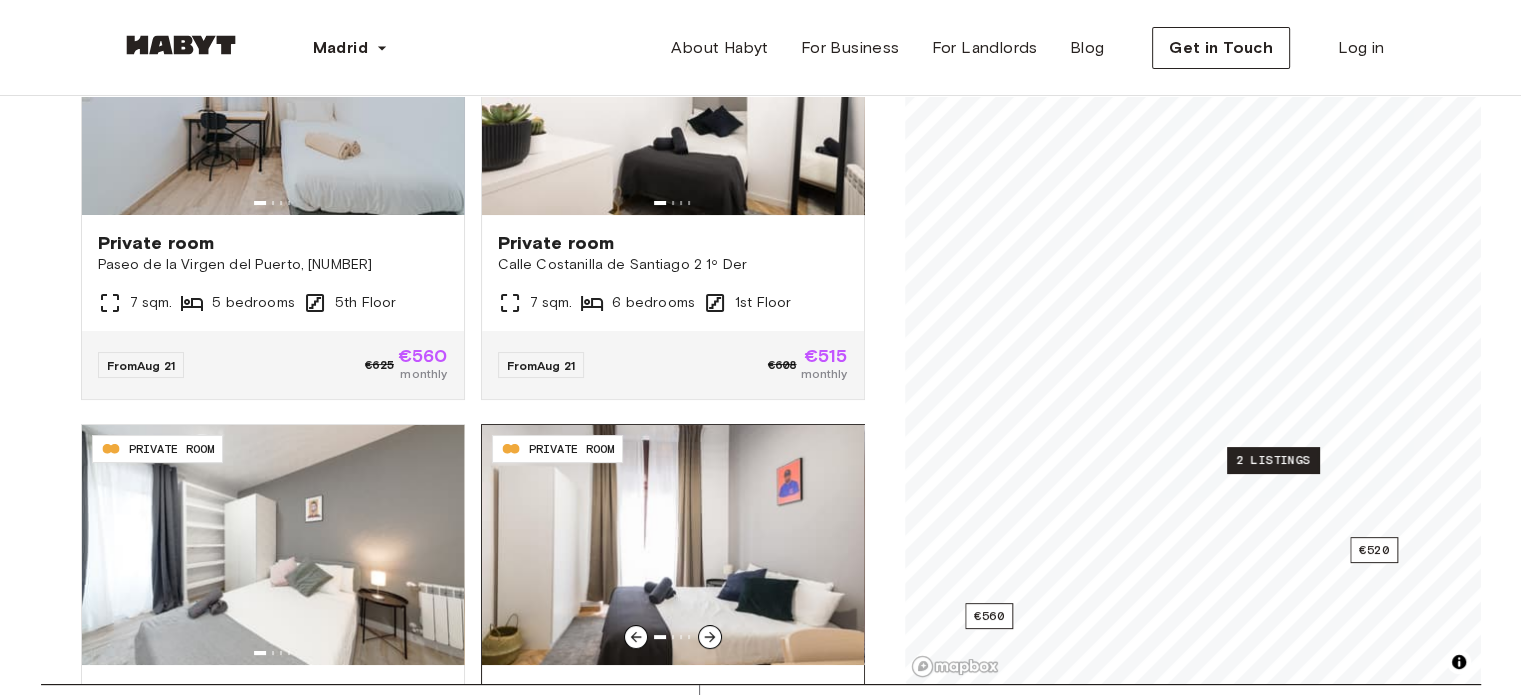 scroll, scrollTop: 0, scrollLeft: 0, axis: both 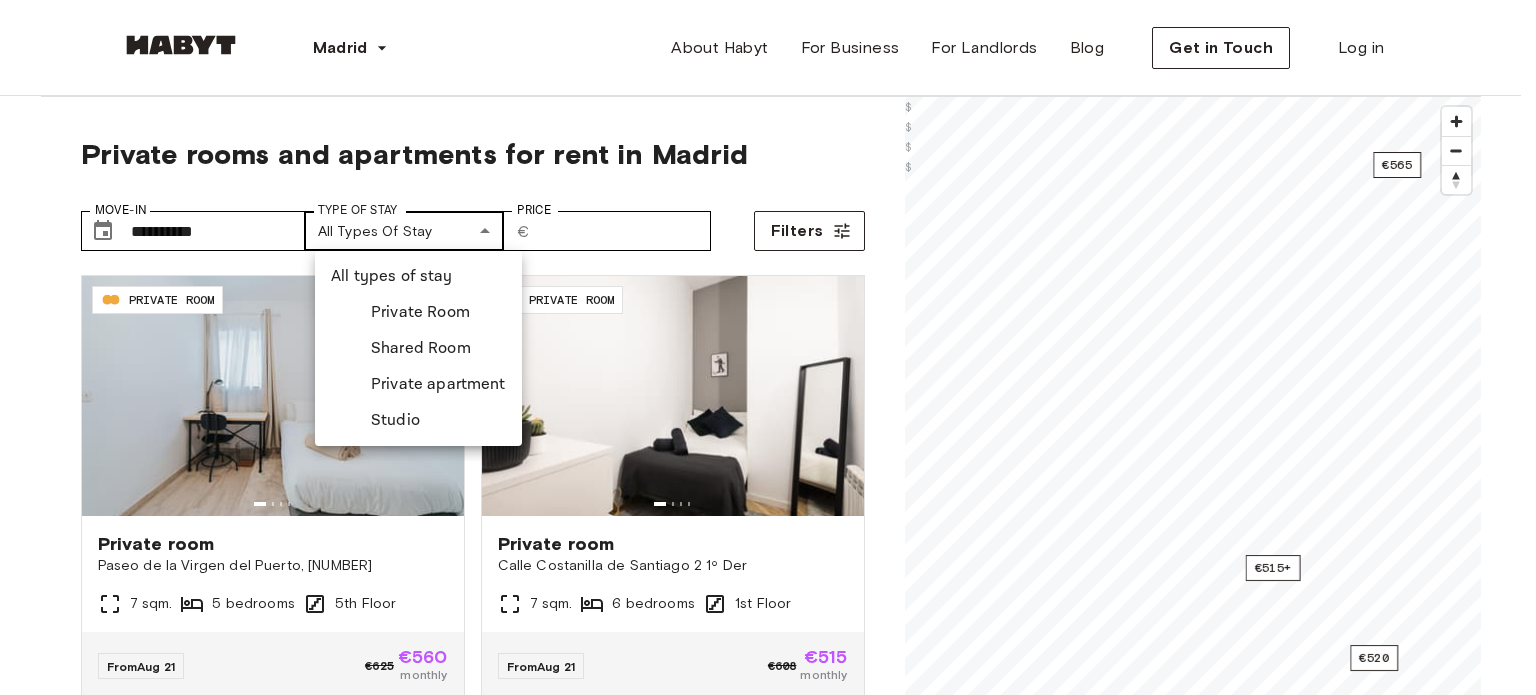 click on "**********" at bounding box center [768, 2399] 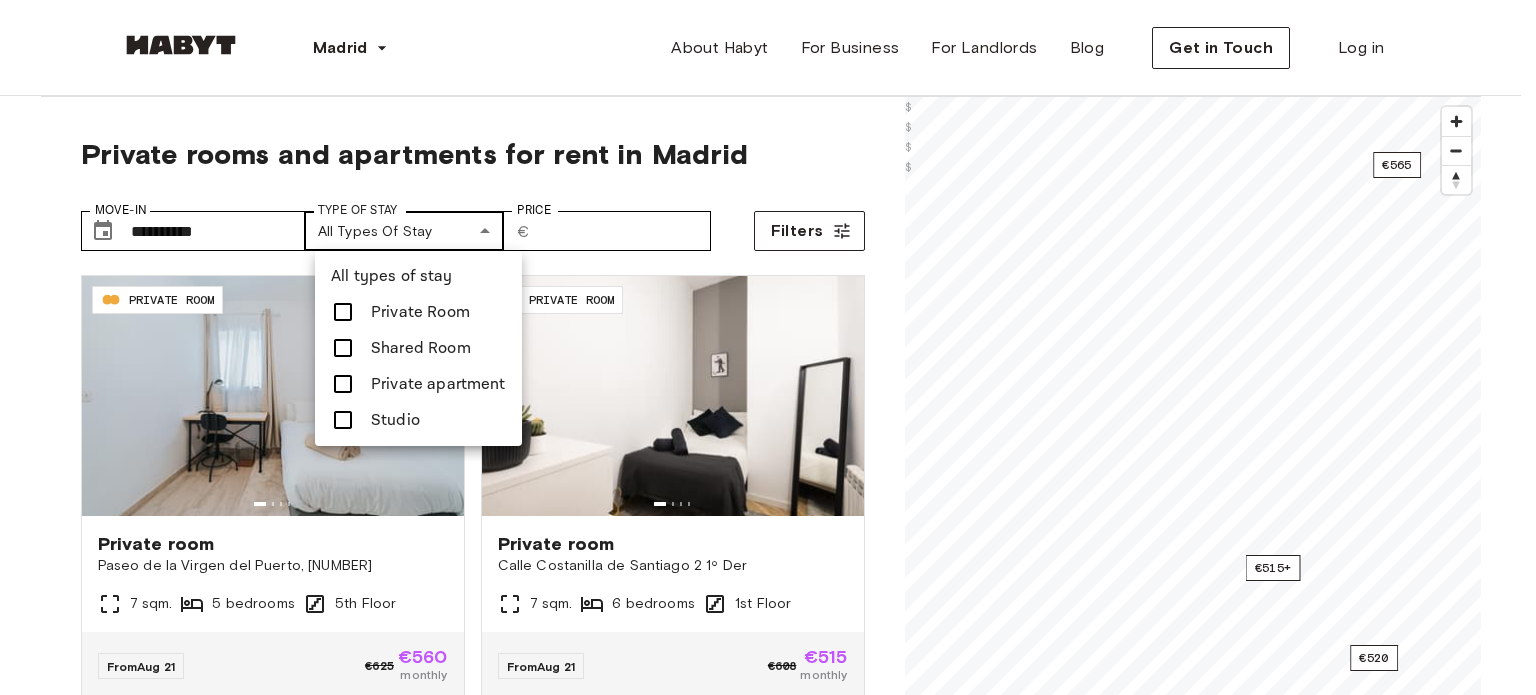 click at bounding box center [768, 347] 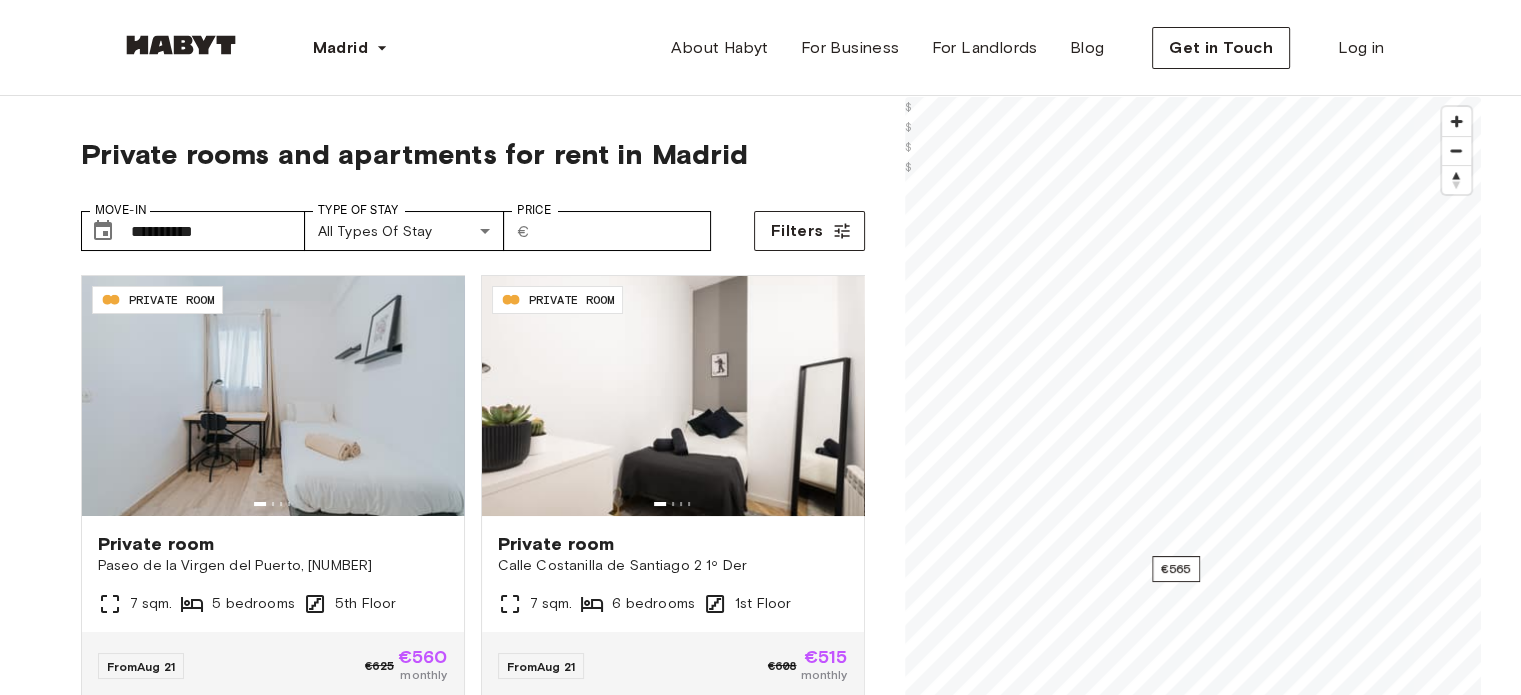 click on "**********" at bounding box center (760, 2399) 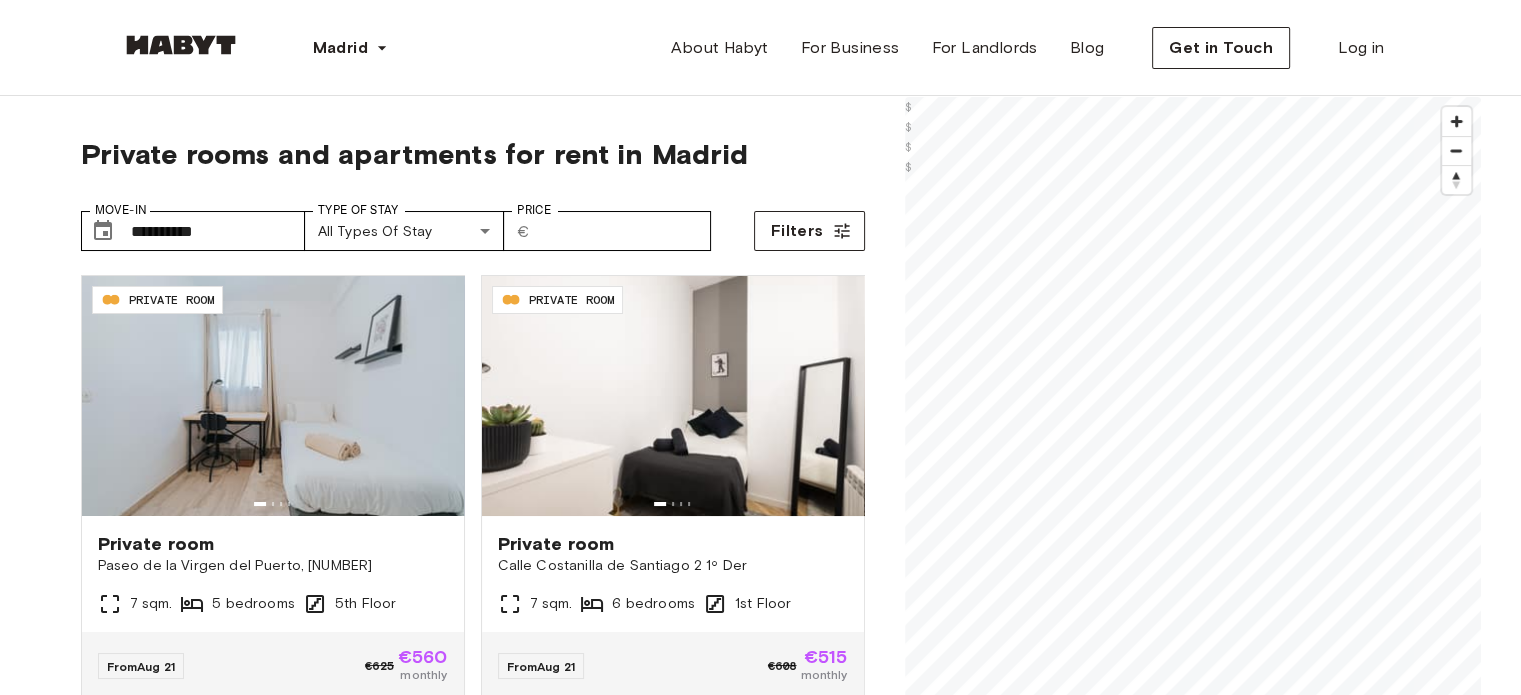 click on "**********" at bounding box center (760, 2399) 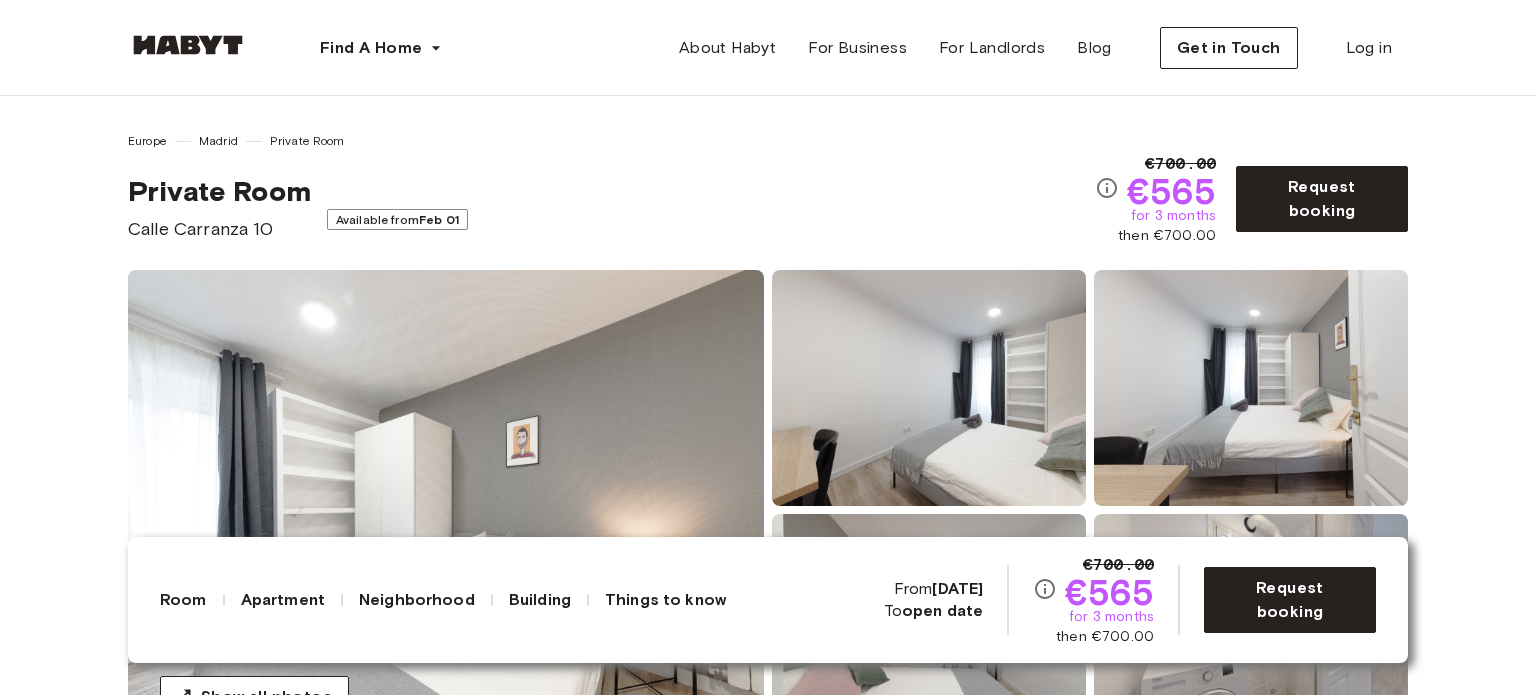 scroll, scrollTop: 204, scrollLeft: 0, axis: vertical 